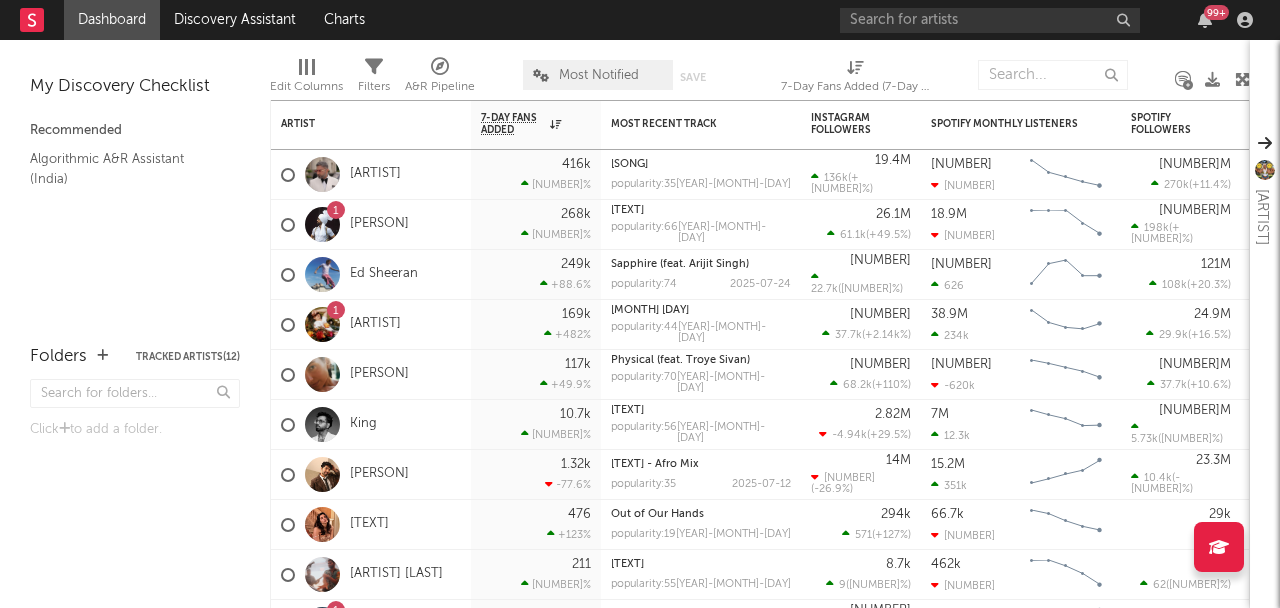 scroll, scrollTop: 0, scrollLeft: 0, axis: both 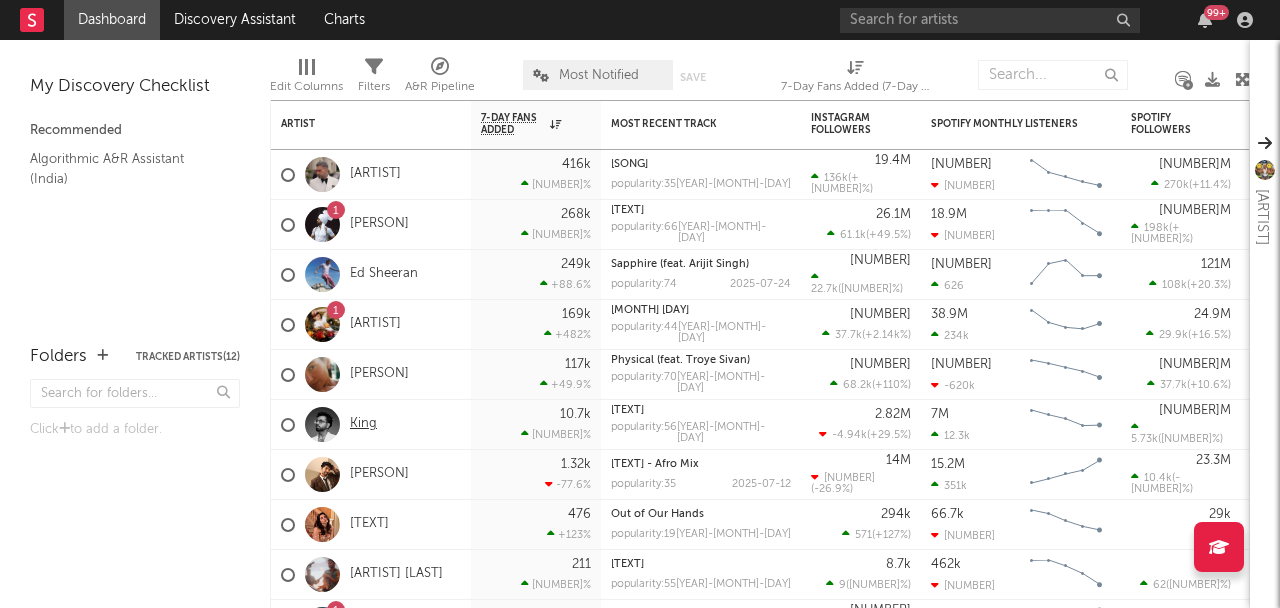 click on "King" at bounding box center (363, 424) 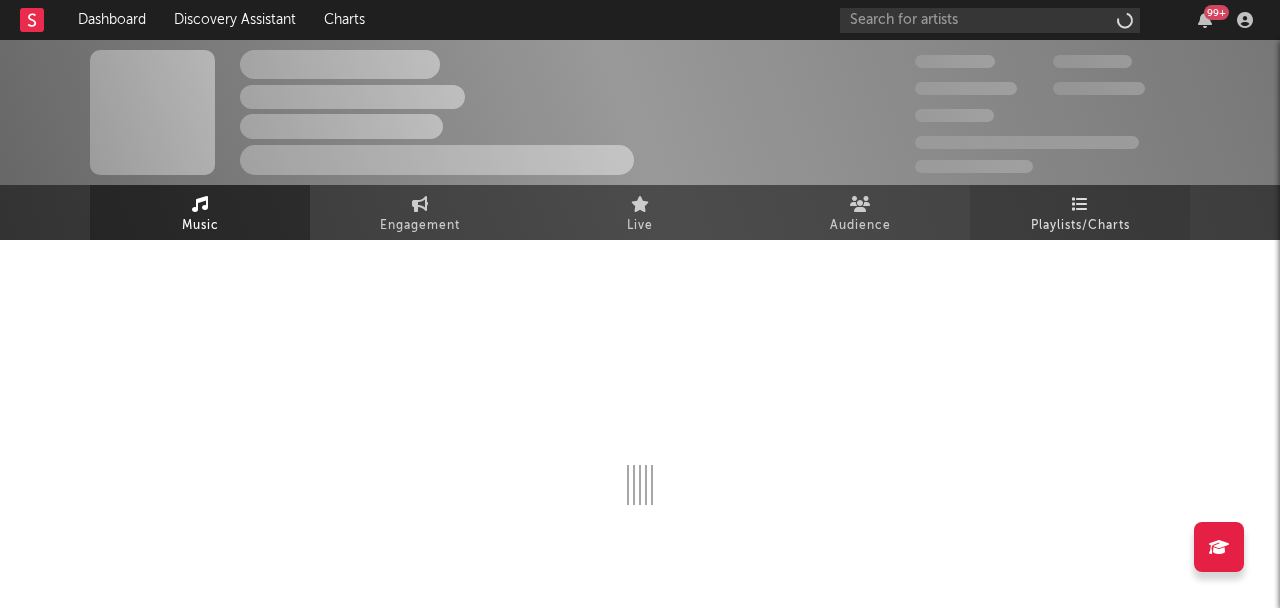 click on "Playlists/Charts" at bounding box center (1080, 212) 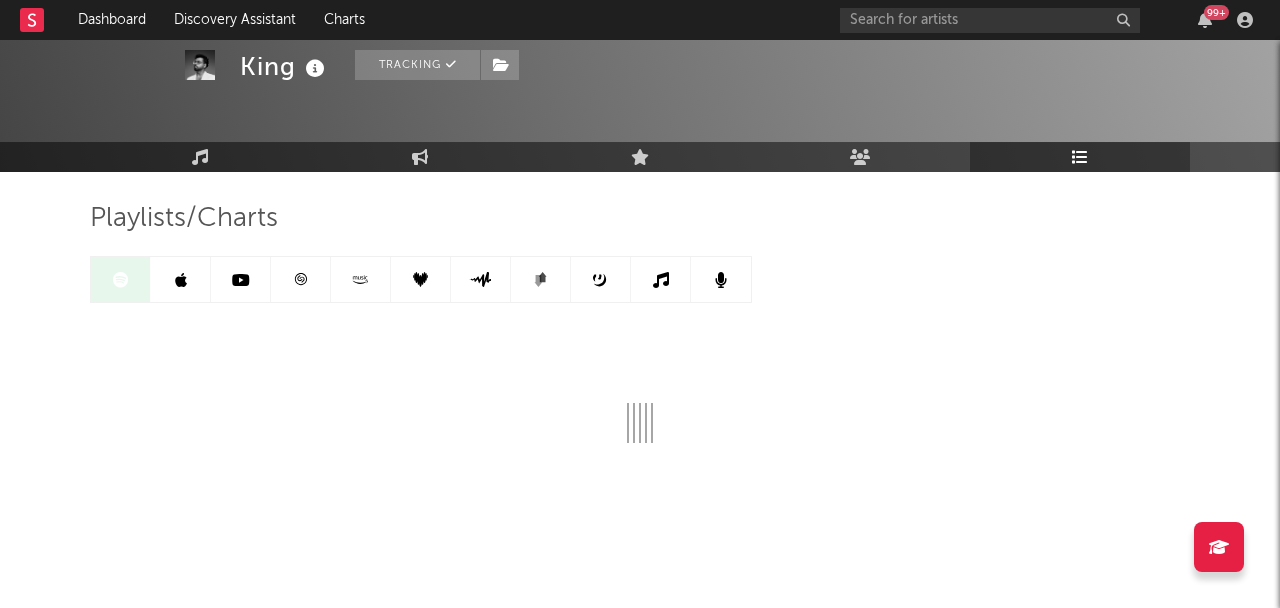 scroll, scrollTop: 93, scrollLeft: 0, axis: vertical 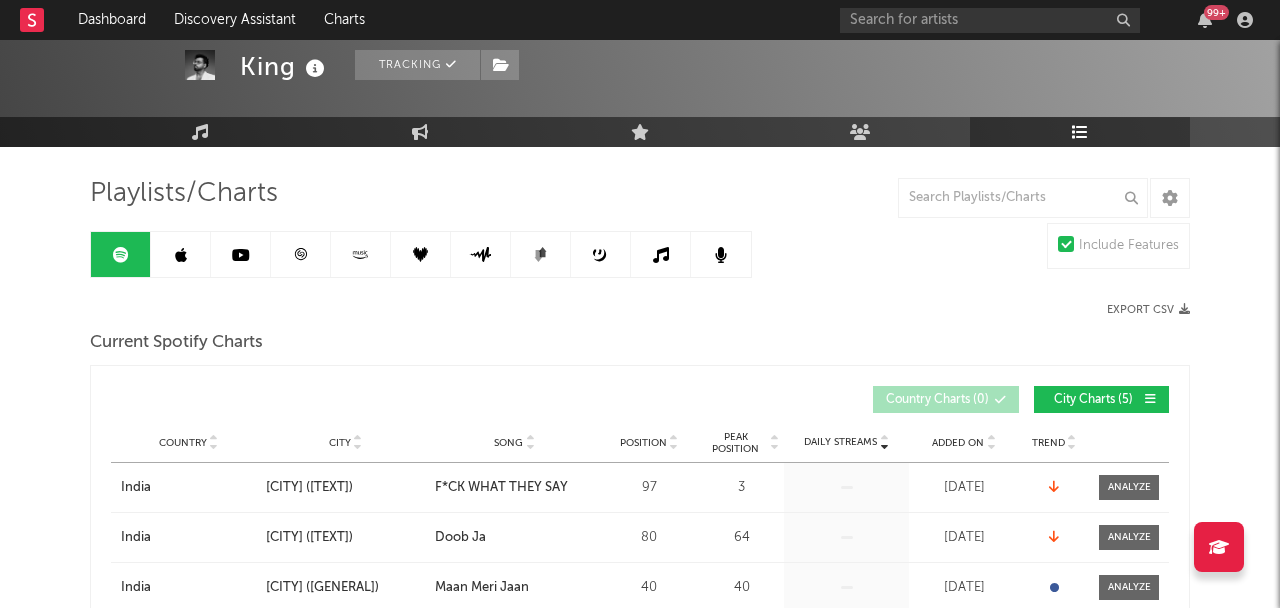 click 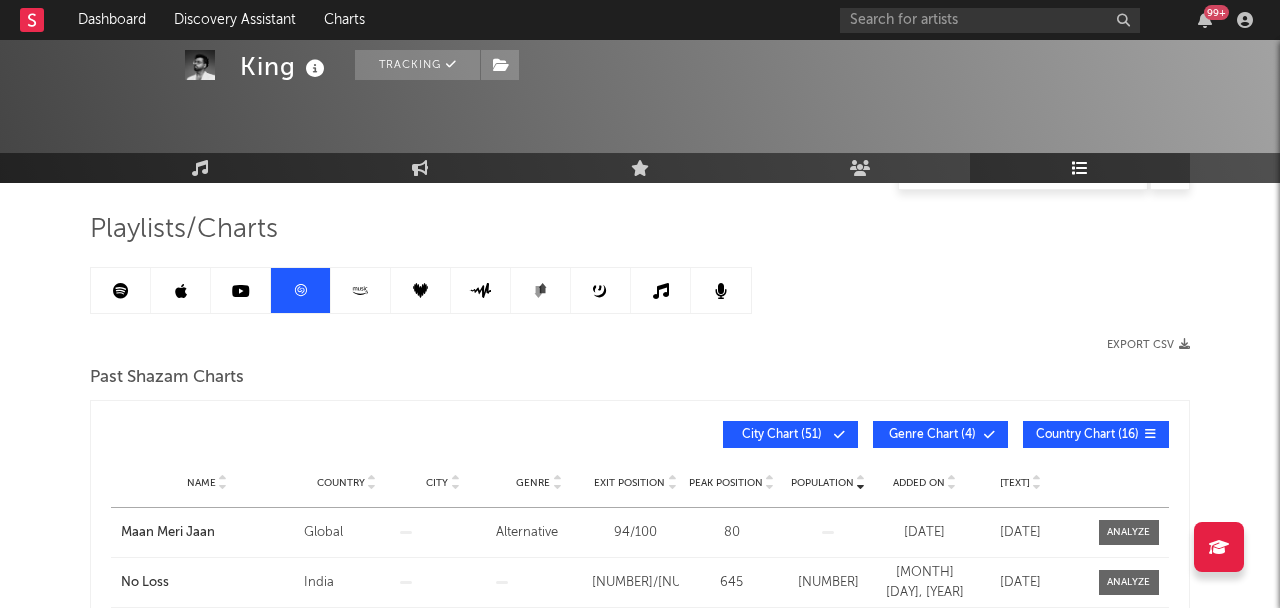 scroll, scrollTop: 0, scrollLeft: 0, axis: both 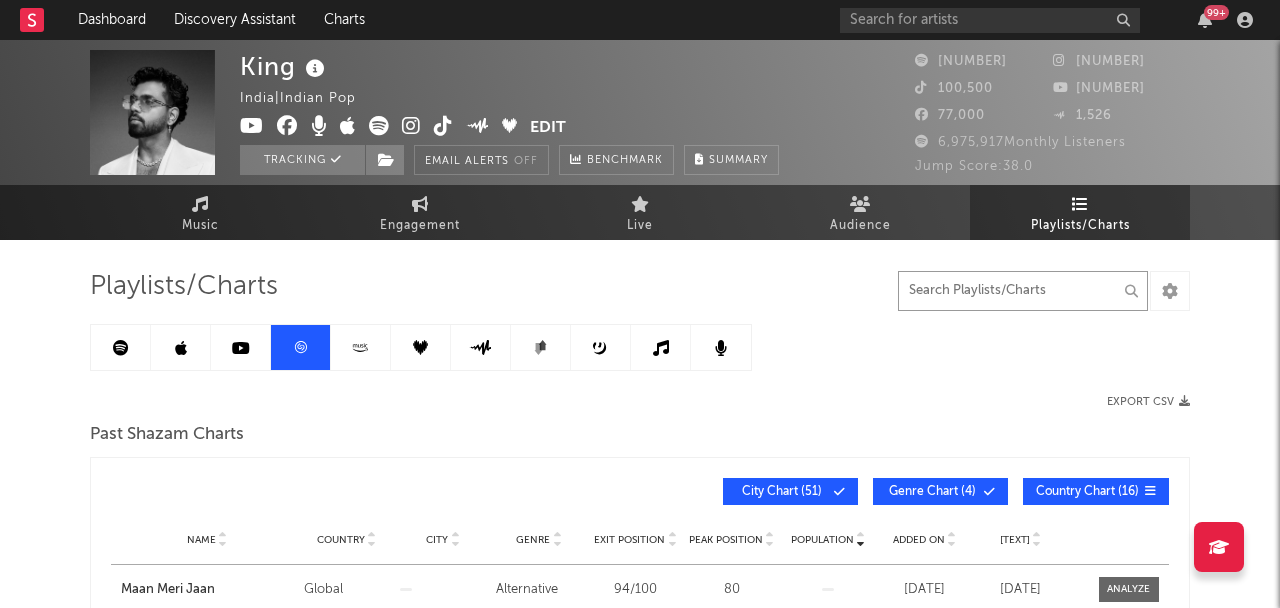 click at bounding box center [1023, 291] 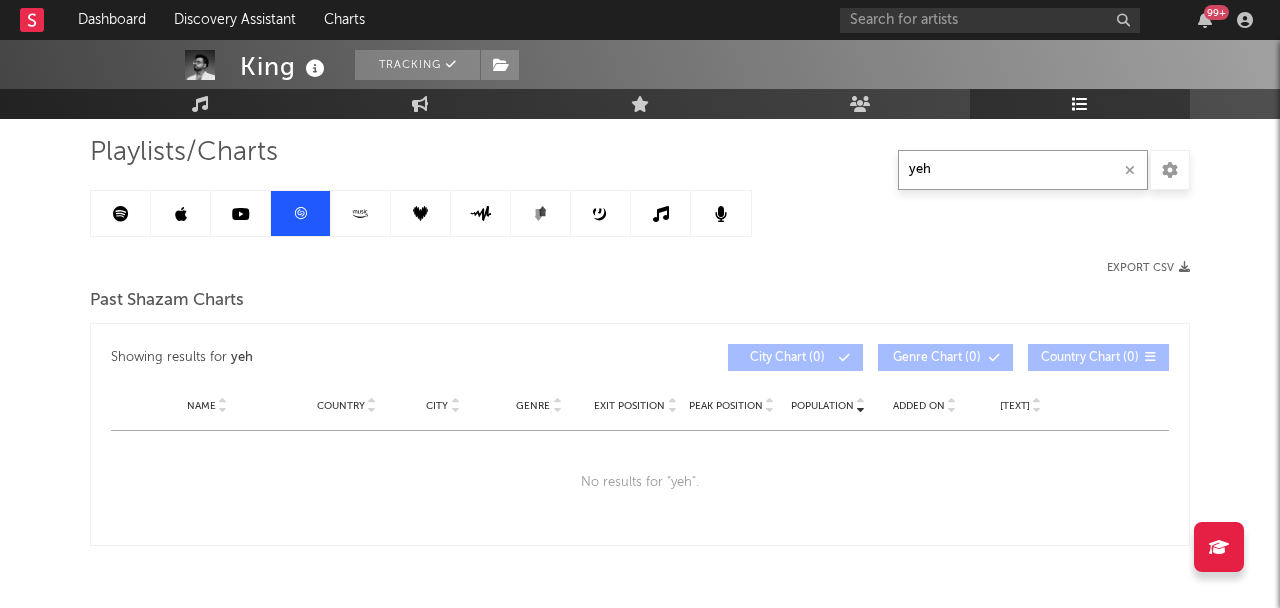 scroll, scrollTop: 192, scrollLeft: 0, axis: vertical 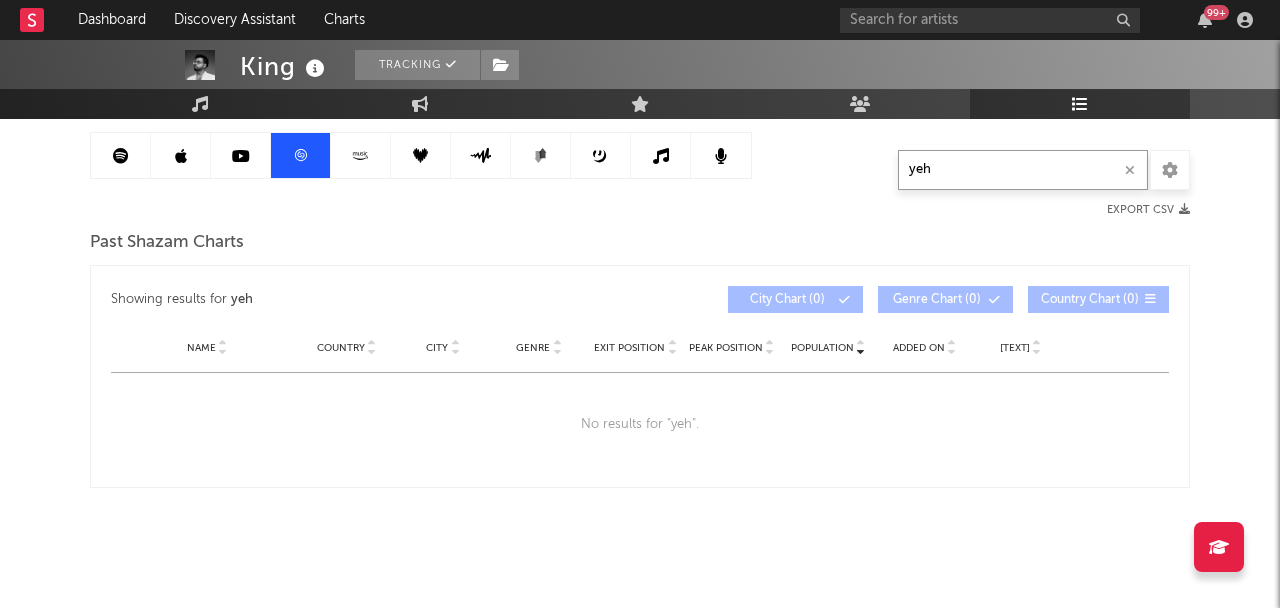 type on "yeh" 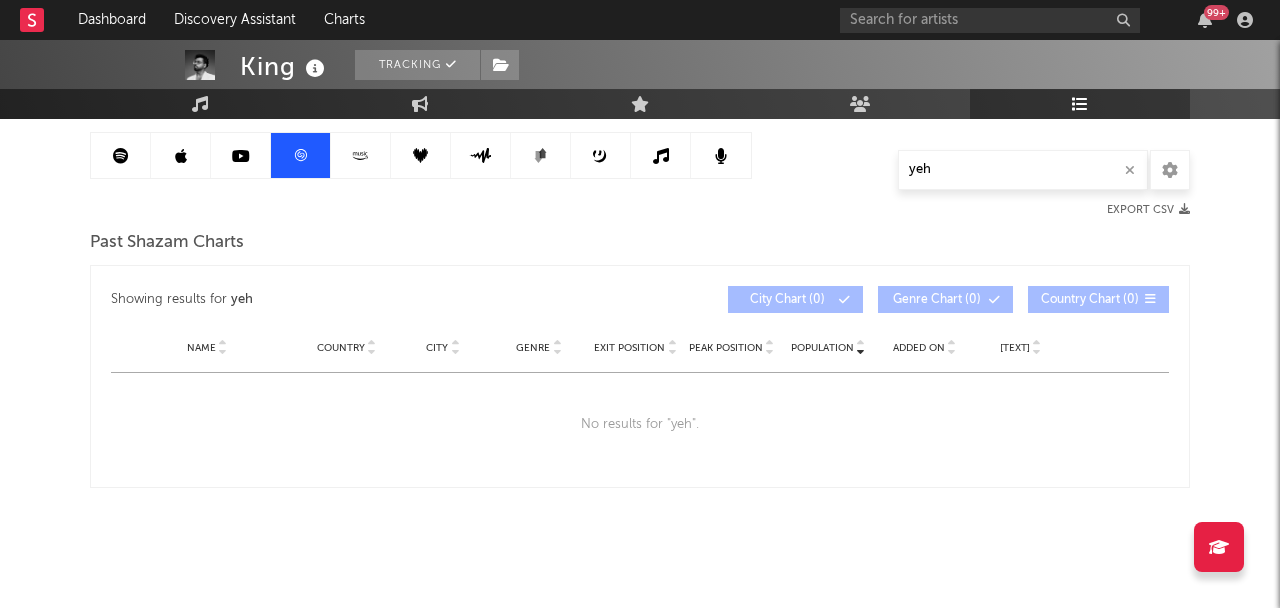click at bounding box center (121, 155) 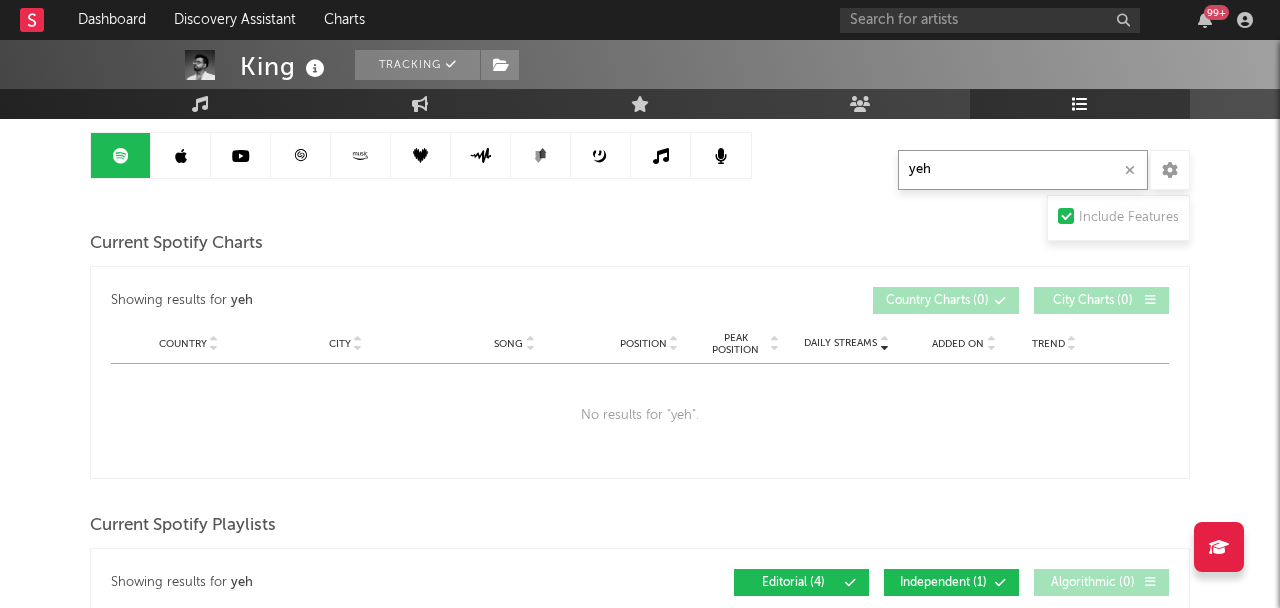 click on "yeh" at bounding box center (1023, 170) 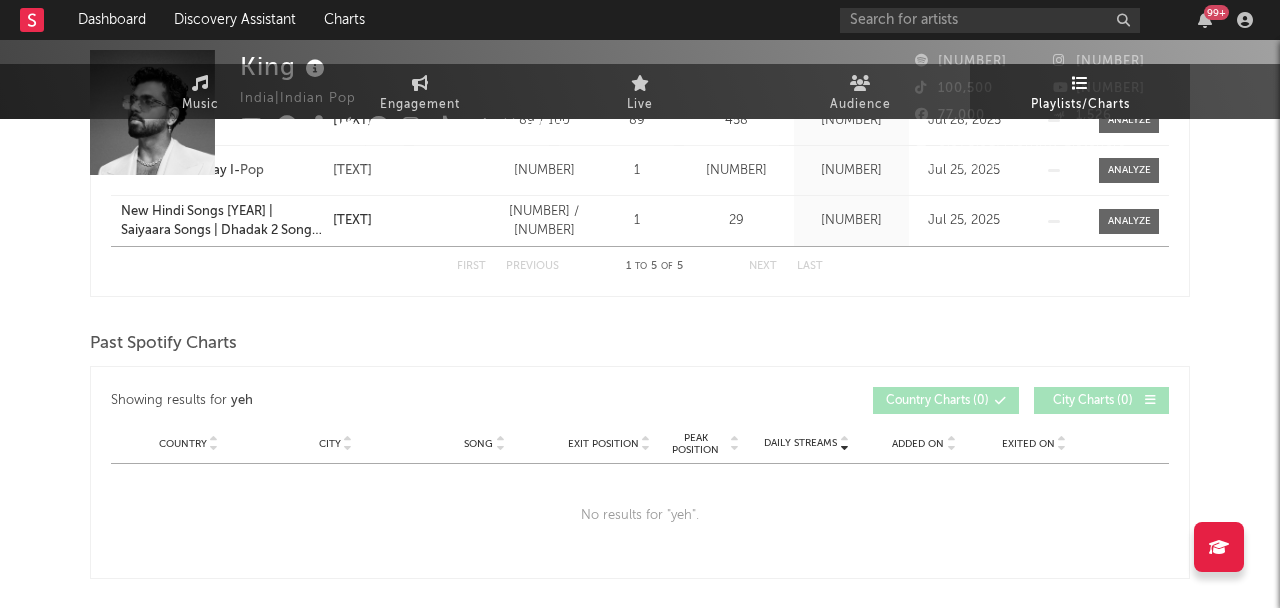 scroll, scrollTop: 0, scrollLeft: 0, axis: both 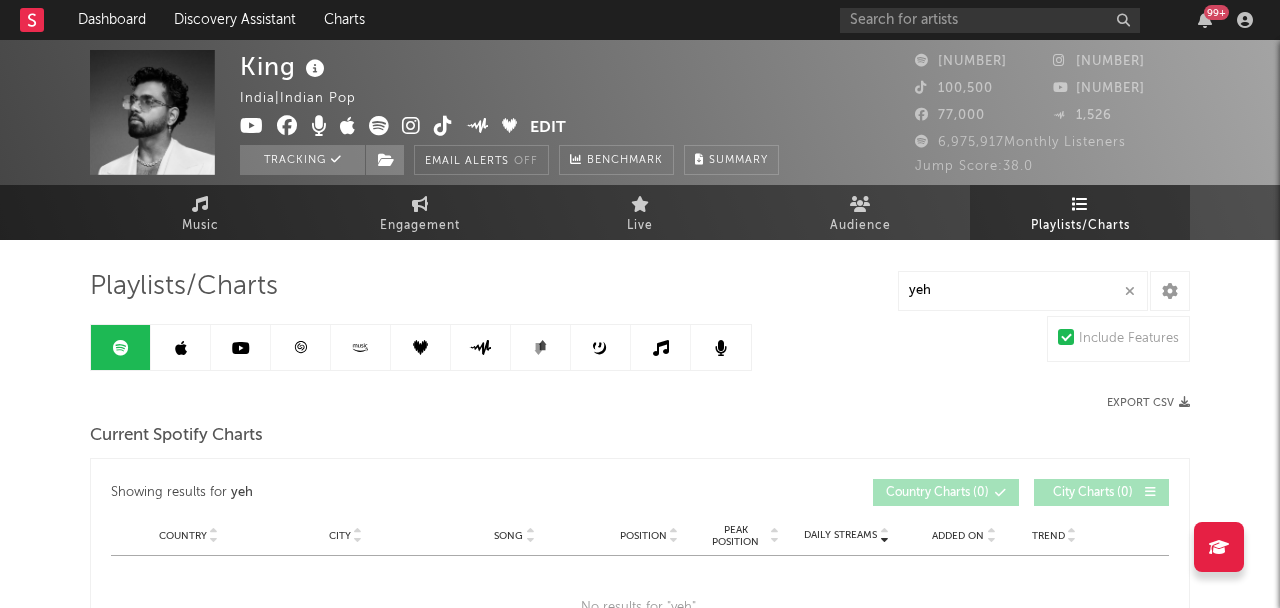 click at bounding box center [241, 347] 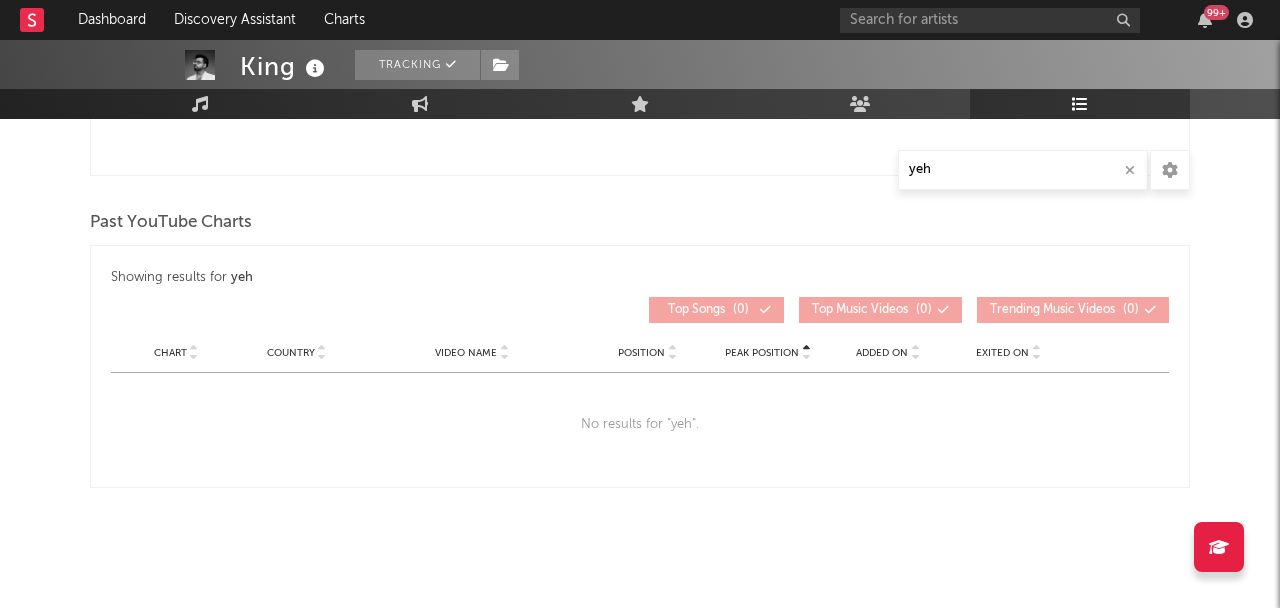 scroll, scrollTop: 0, scrollLeft: 0, axis: both 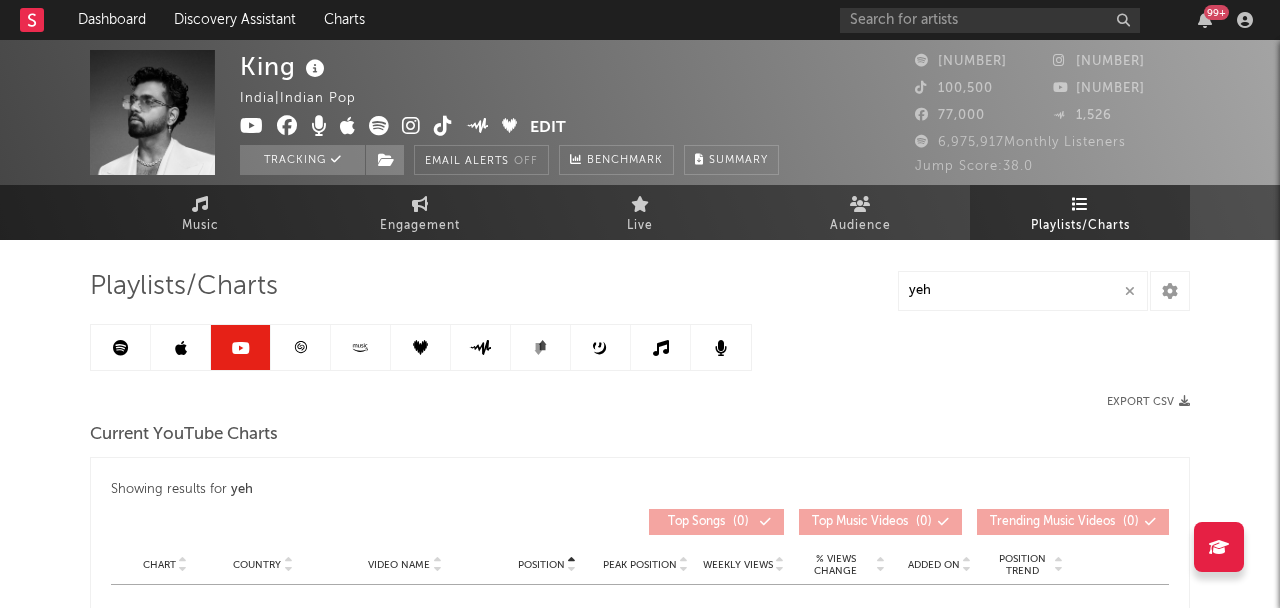 click at bounding box center [181, 348] 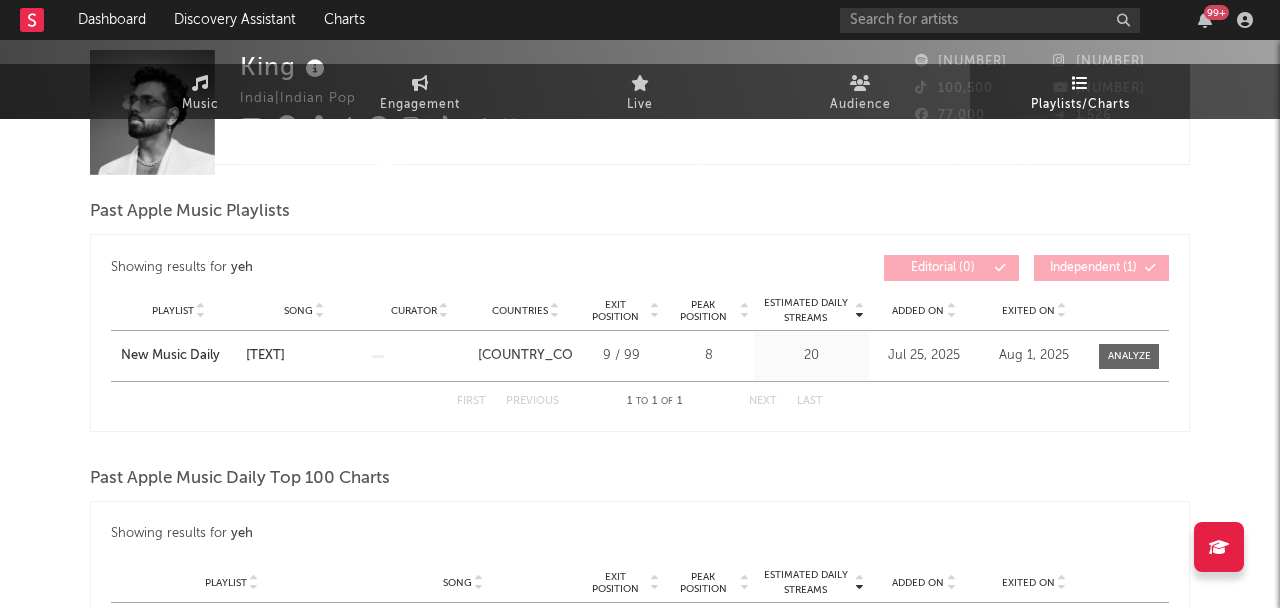scroll, scrollTop: 0, scrollLeft: 0, axis: both 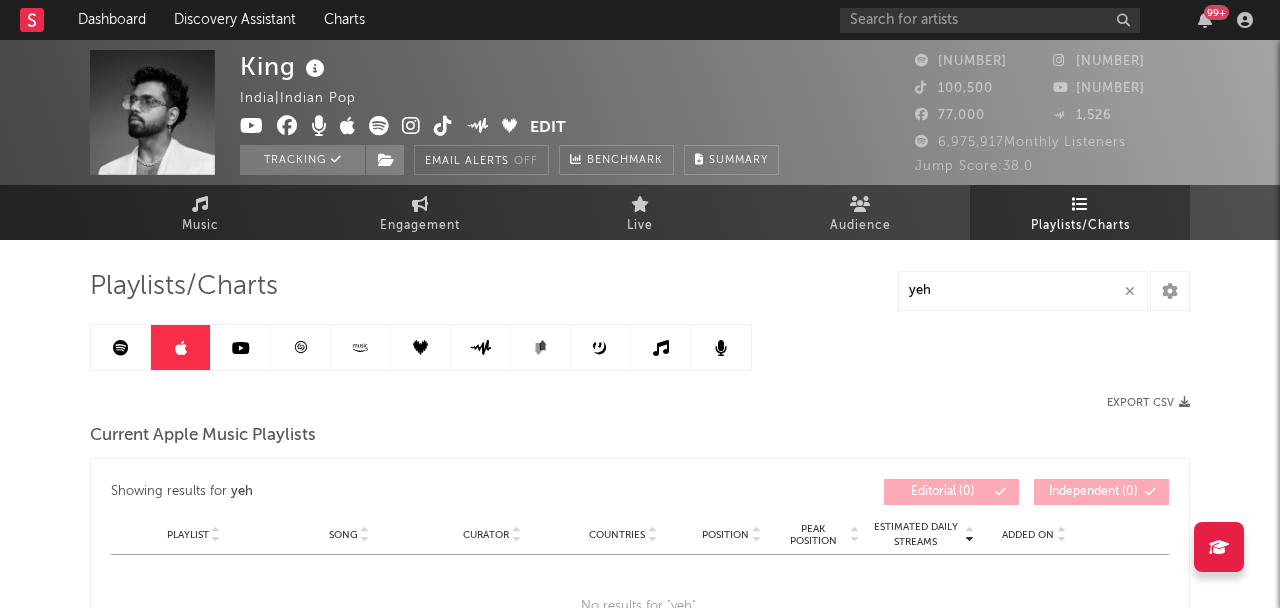 drag, startPoint x: 1130, startPoint y: 296, endPoint x: 1098, endPoint y: 302, distance: 32.55764 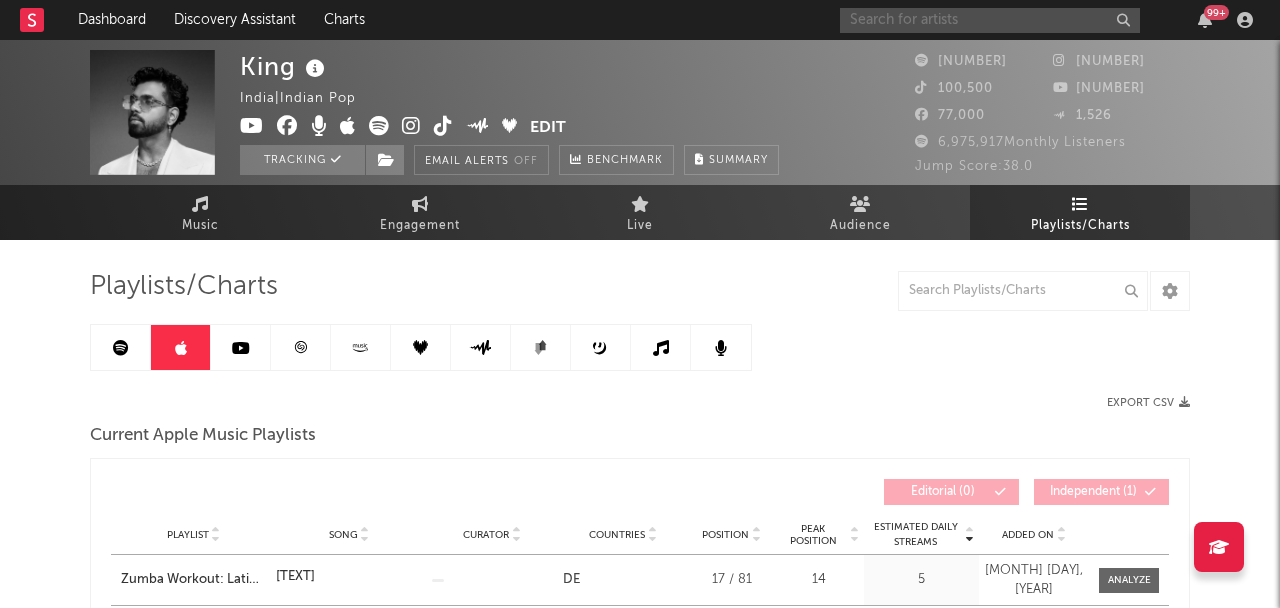 click at bounding box center (990, 20) 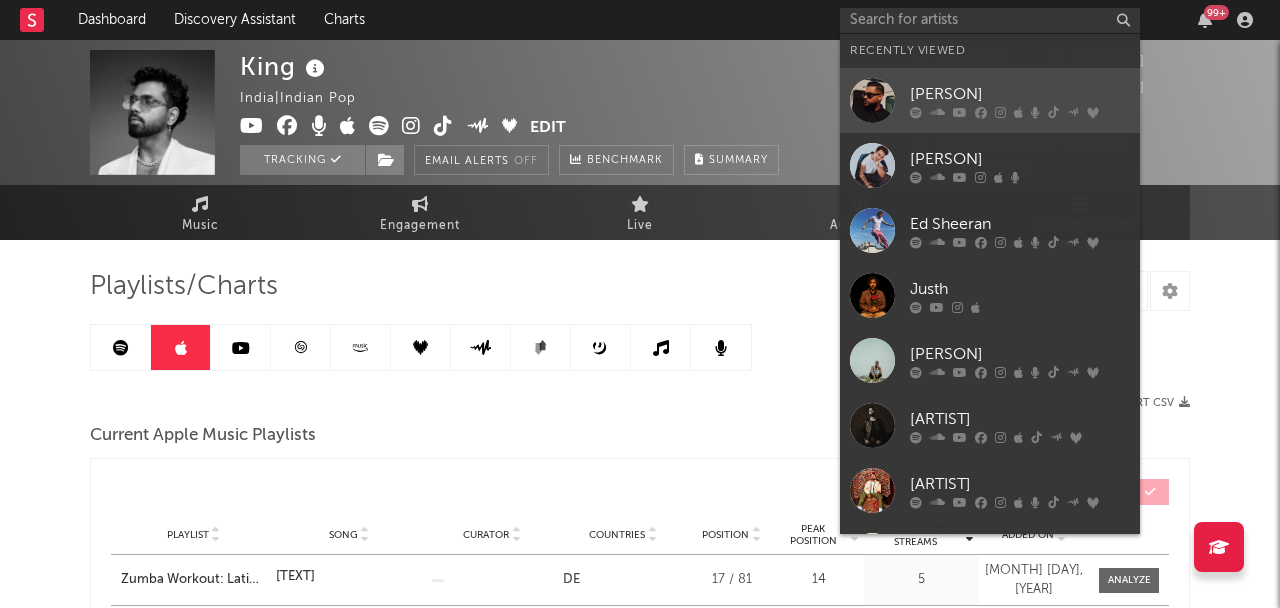 click on "[PERSON]" at bounding box center (1020, 94) 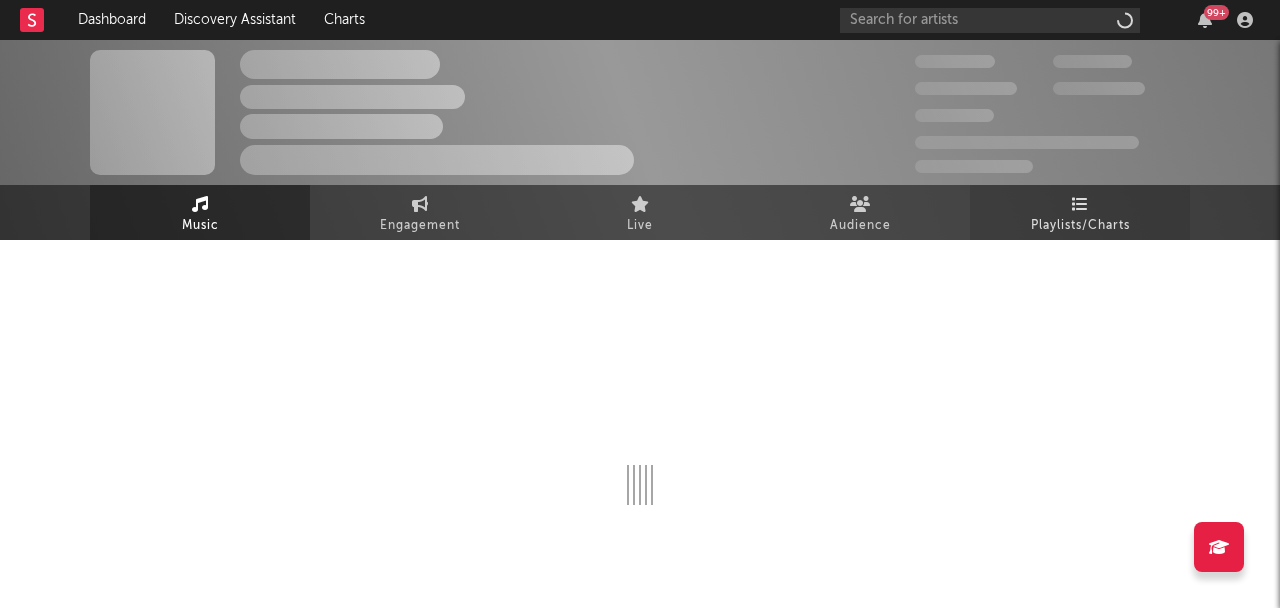 click on "Playlists/Charts" at bounding box center [1080, 212] 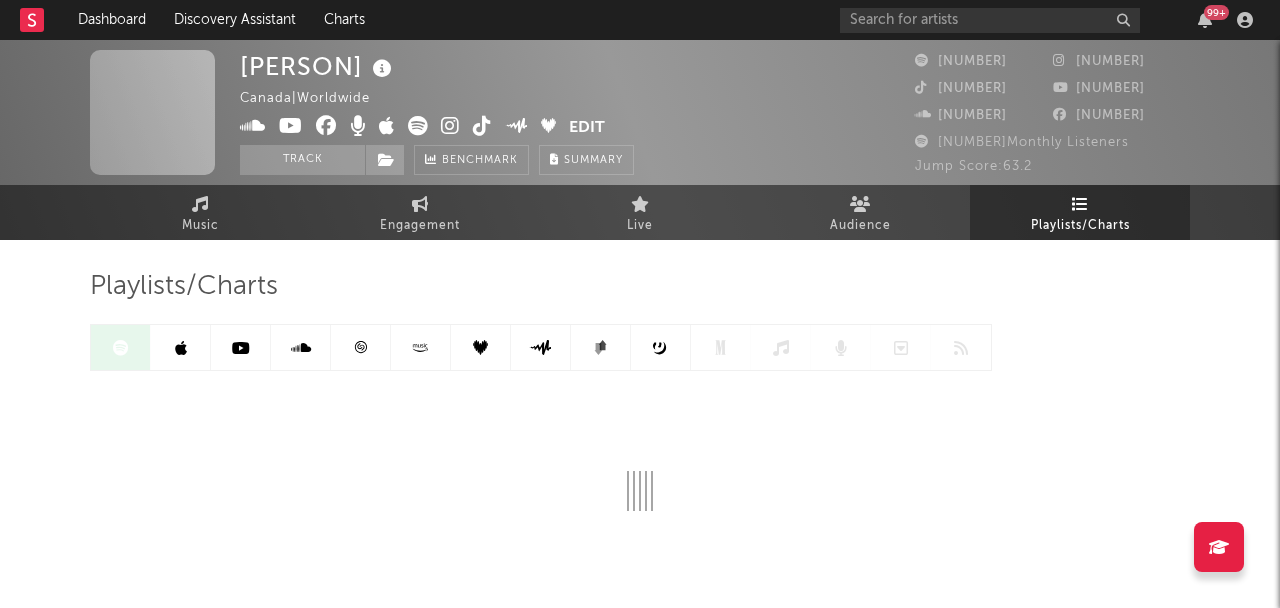 click at bounding box center (361, 347) 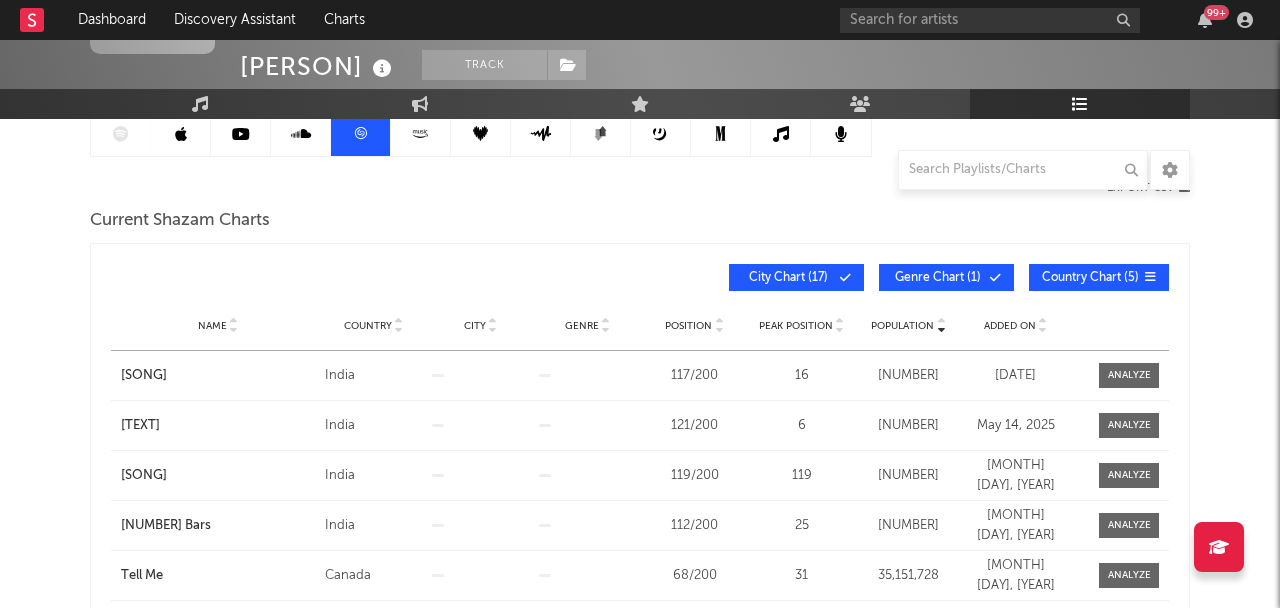 scroll, scrollTop: 216, scrollLeft: 0, axis: vertical 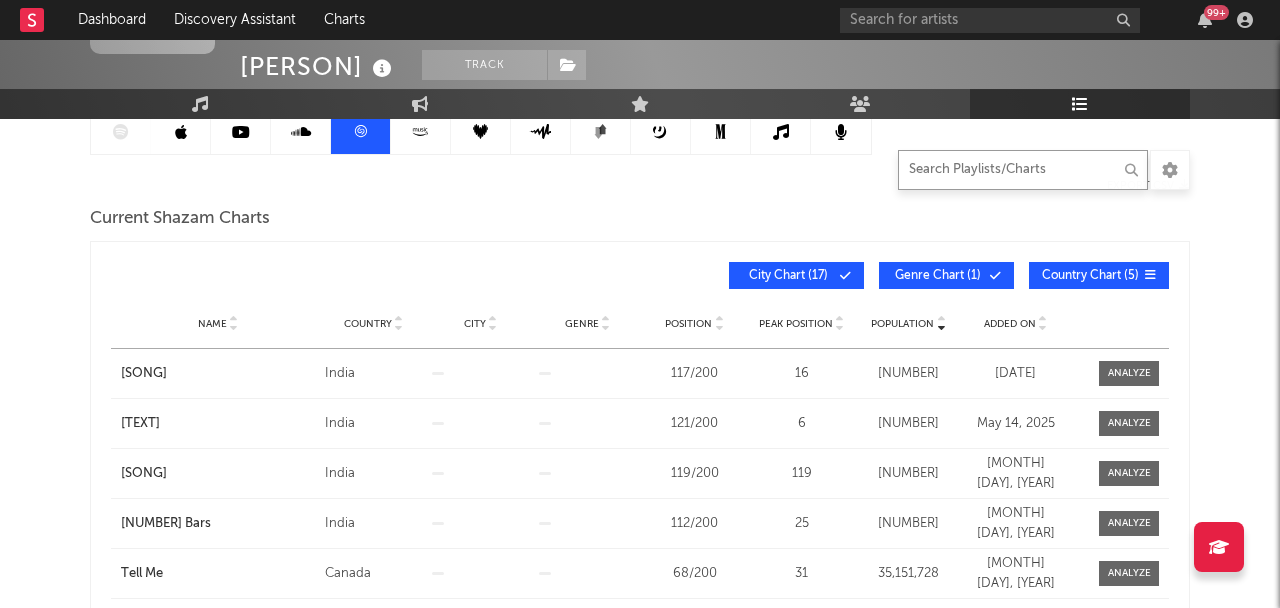click at bounding box center (1023, 170) 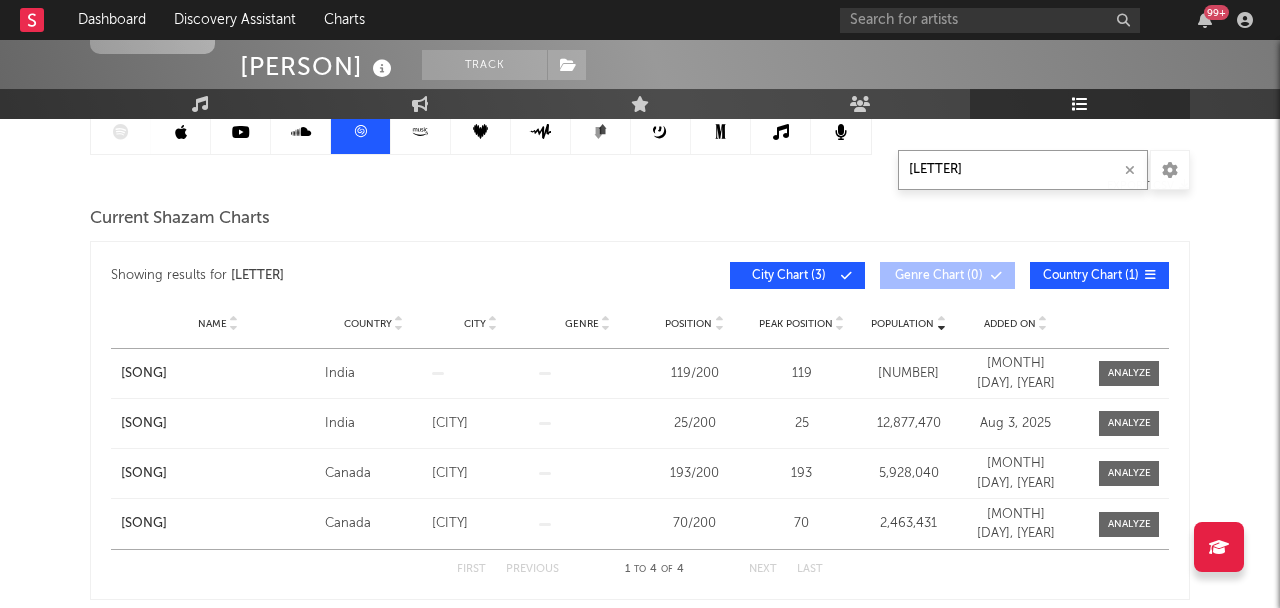 scroll, scrollTop: 204, scrollLeft: 0, axis: vertical 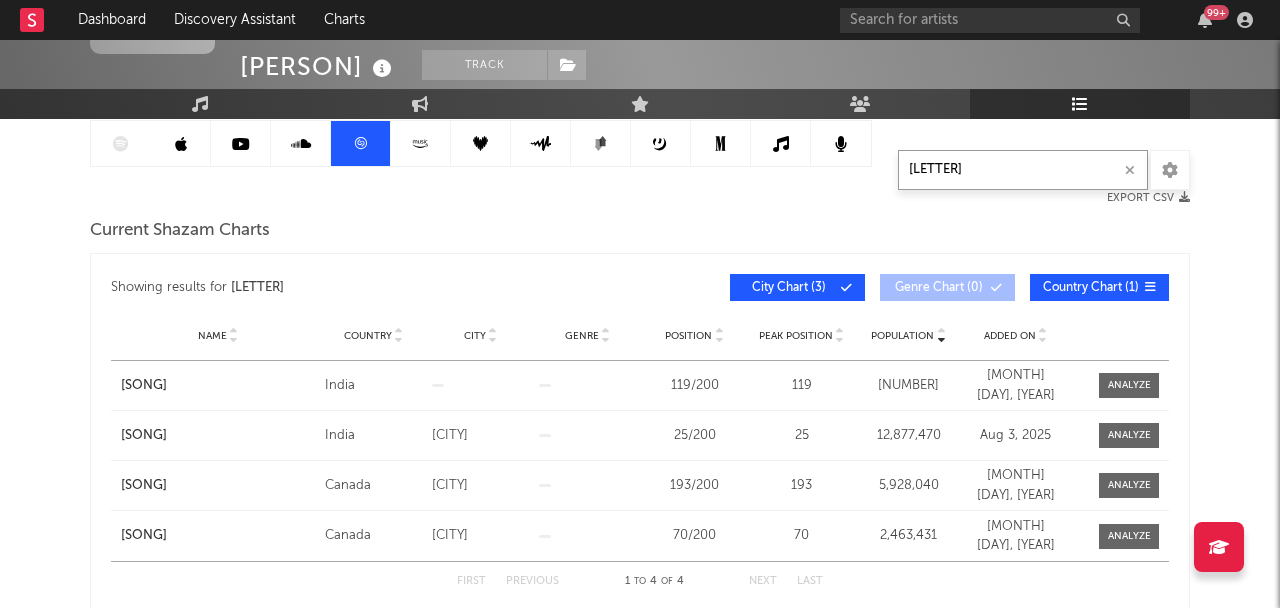 type on "[LETTER]" 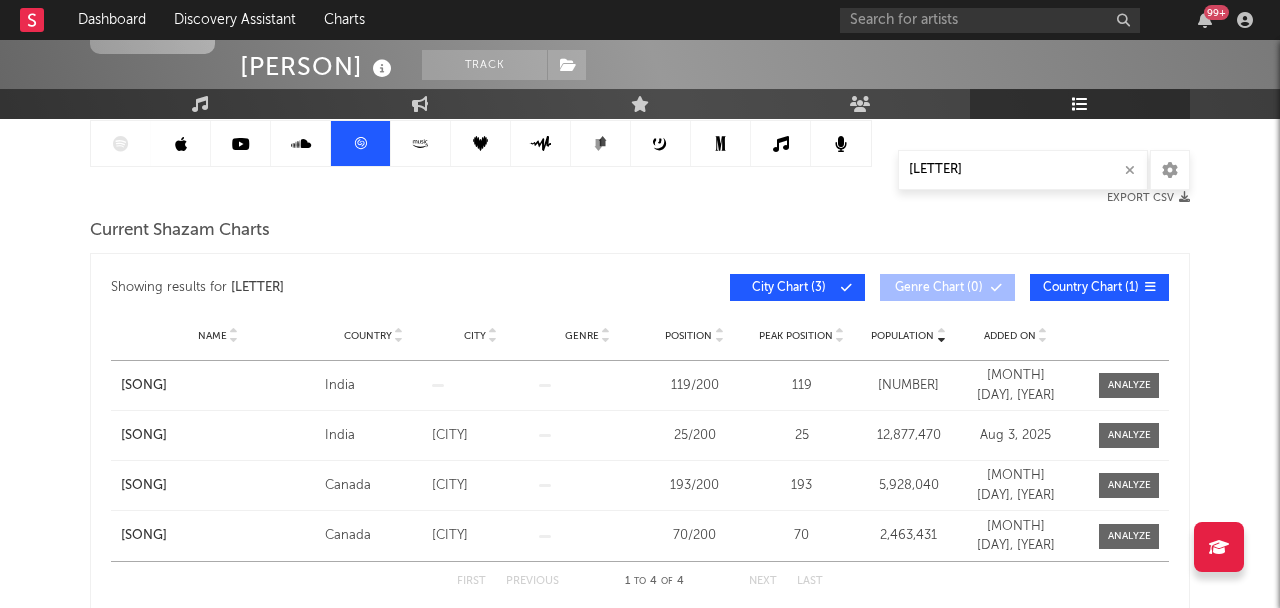 click at bounding box center (241, 144) 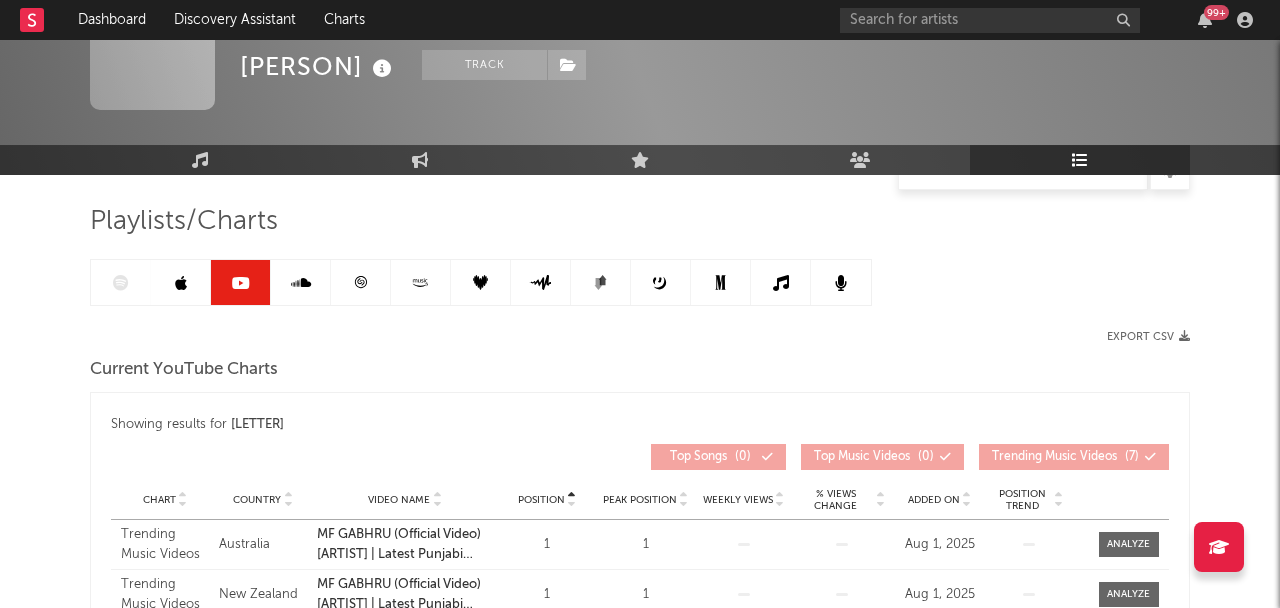 scroll, scrollTop: 0, scrollLeft: 0, axis: both 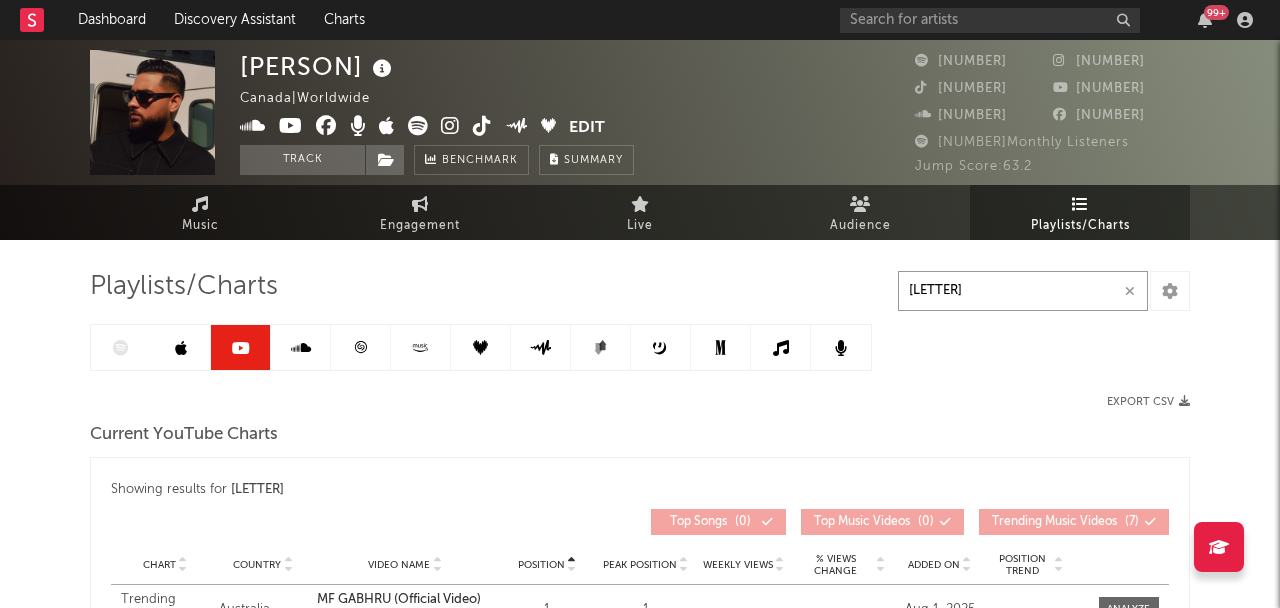 click on "[LETTER]" at bounding box center (1023, 291) 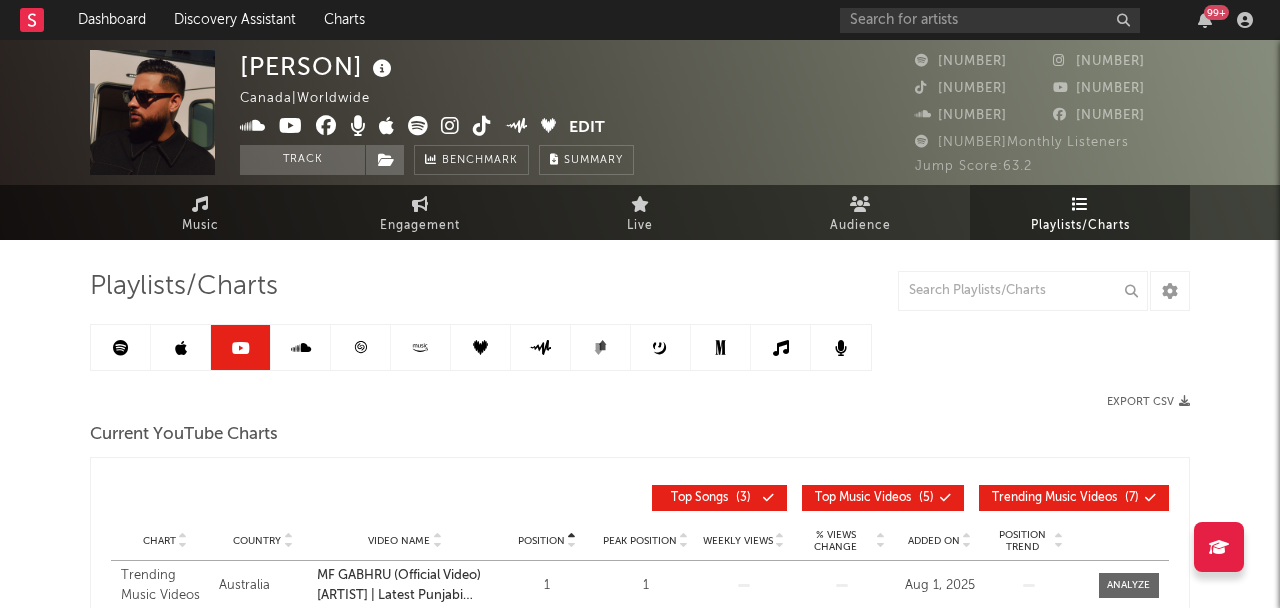 click at bounding box center [121, 348] 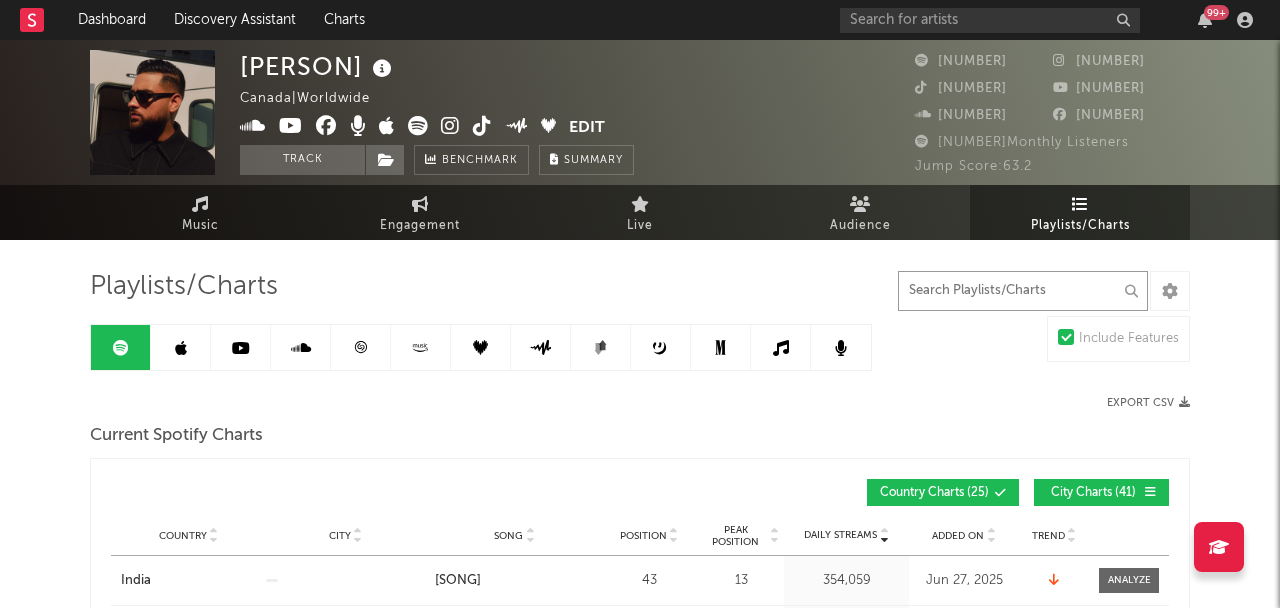 click at bounding box center (1023, 291) 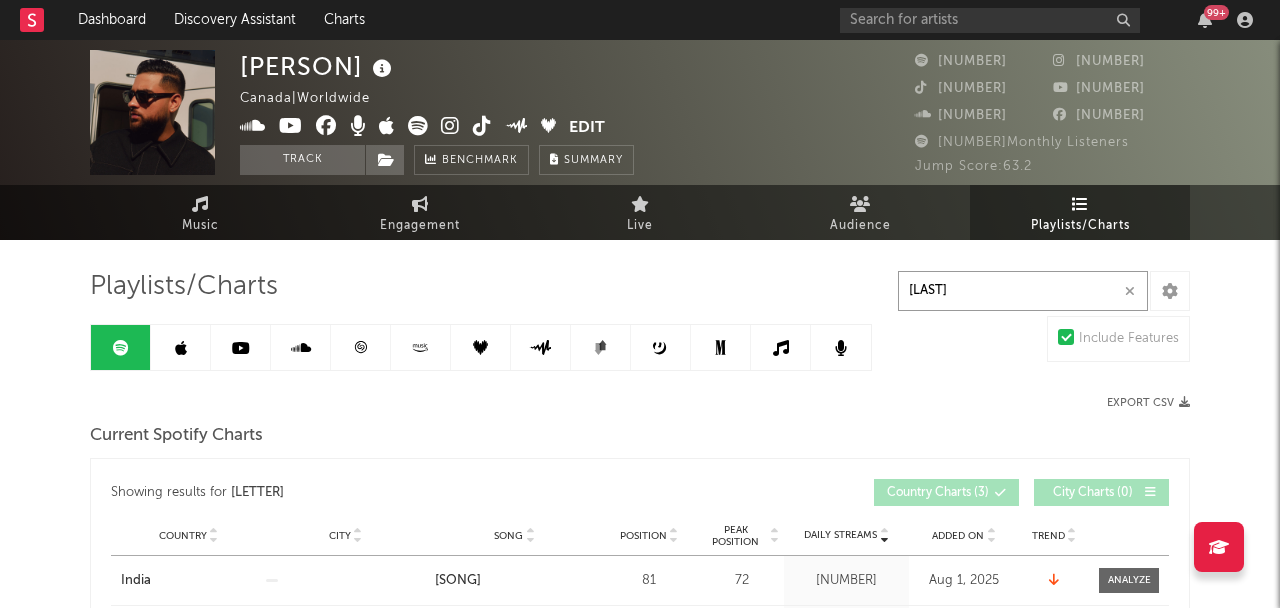 type on "[LETTER]" 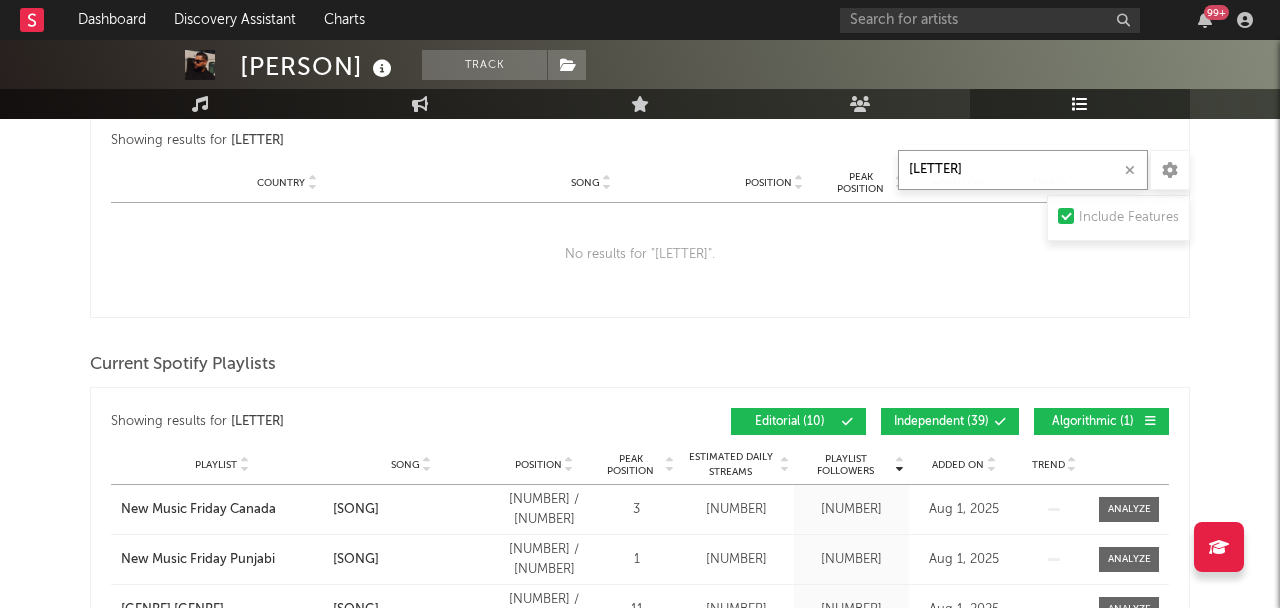 scroll, scrollTop: 0, scrollLeft: 0, axis: both 